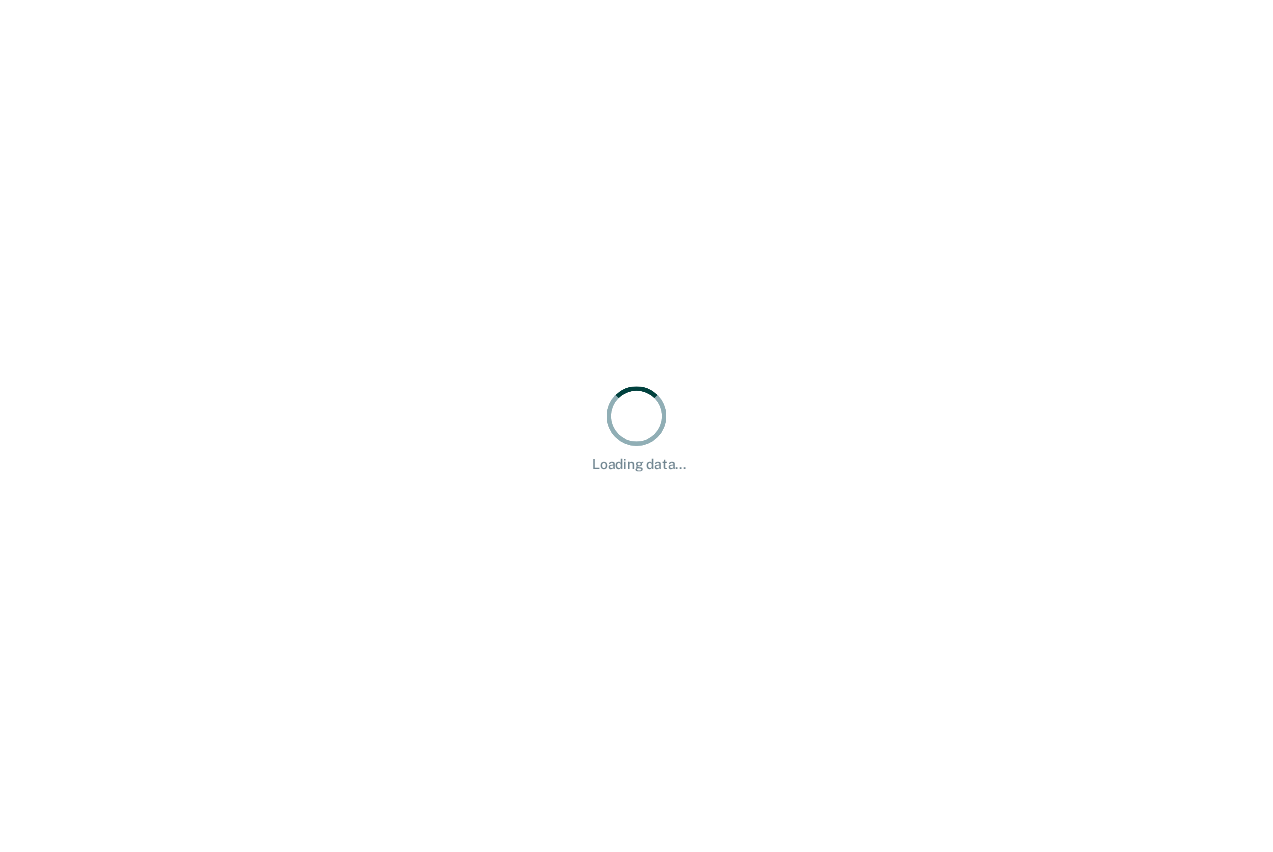 scroll, scrollTop: 0, scrollLeft: 0, axis: both 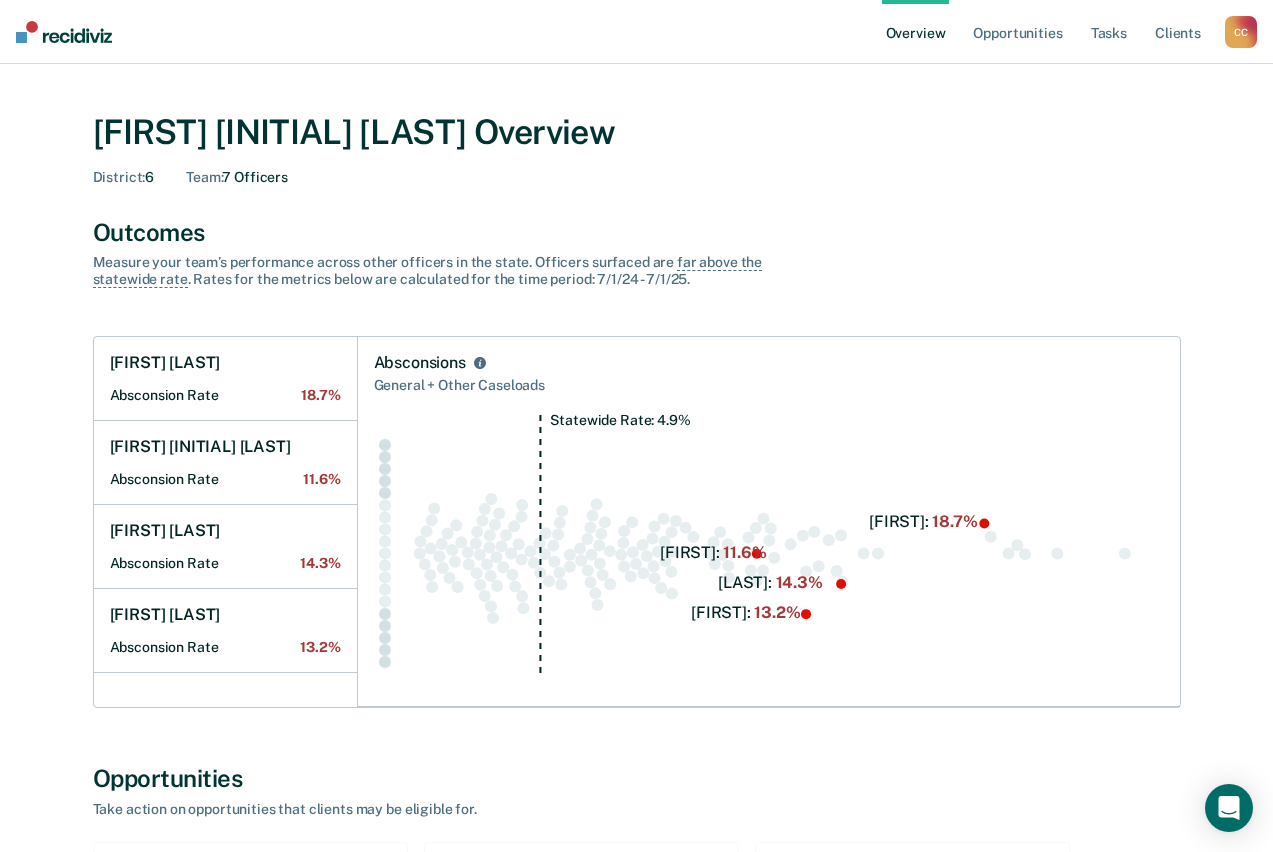 click on "C C" at bounding box center [1241, 32] 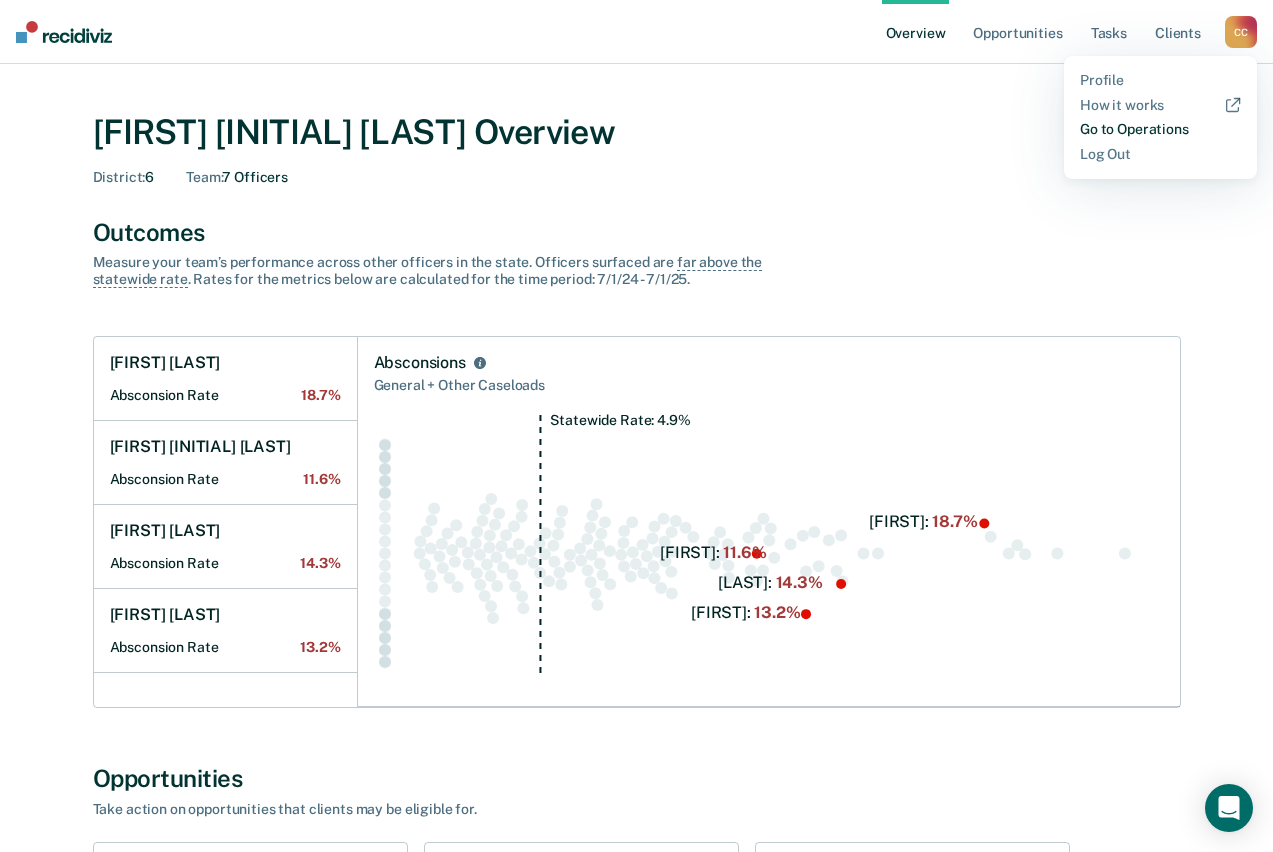 click on "Go to Operations" at bounding box center [1160, 129] 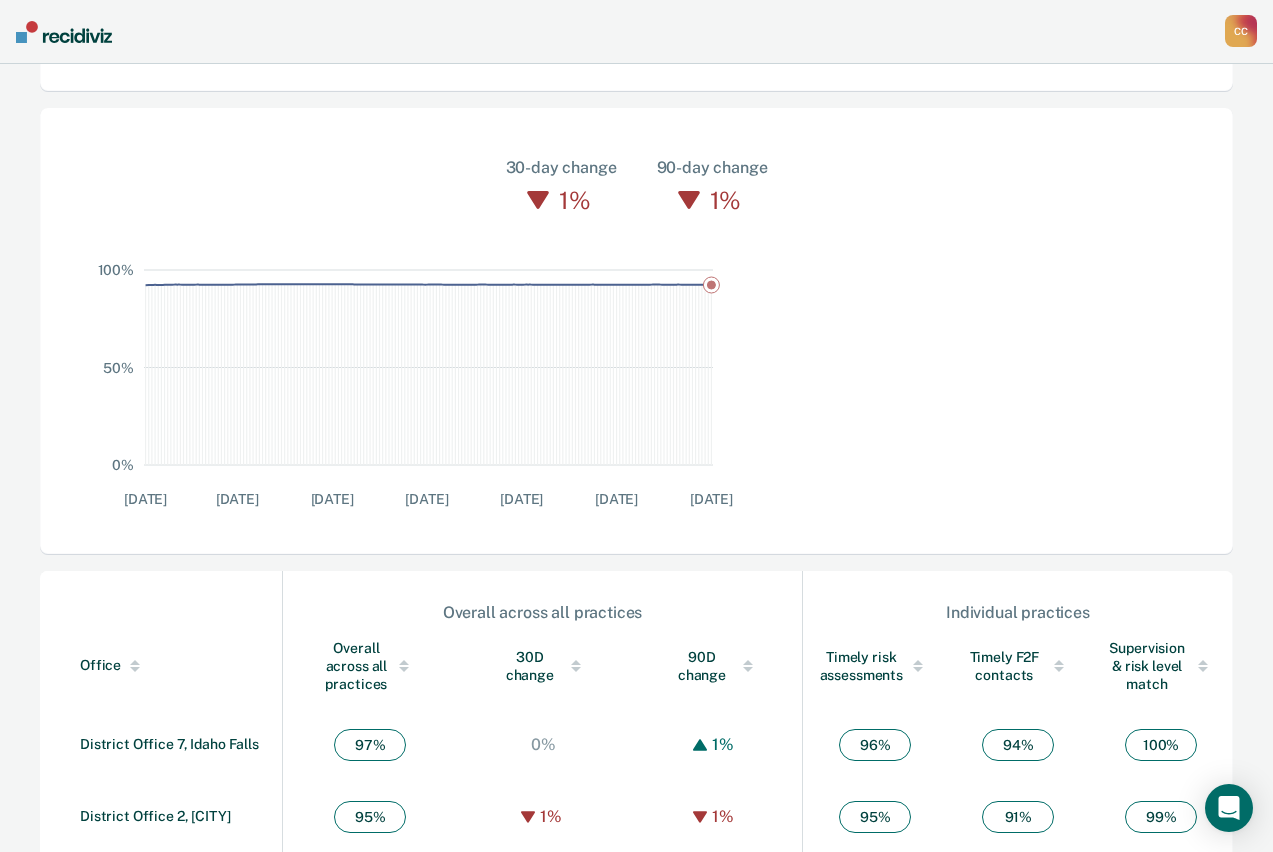 scroll, scrollTop: 566, scrollLeft: 0, axis: vertical 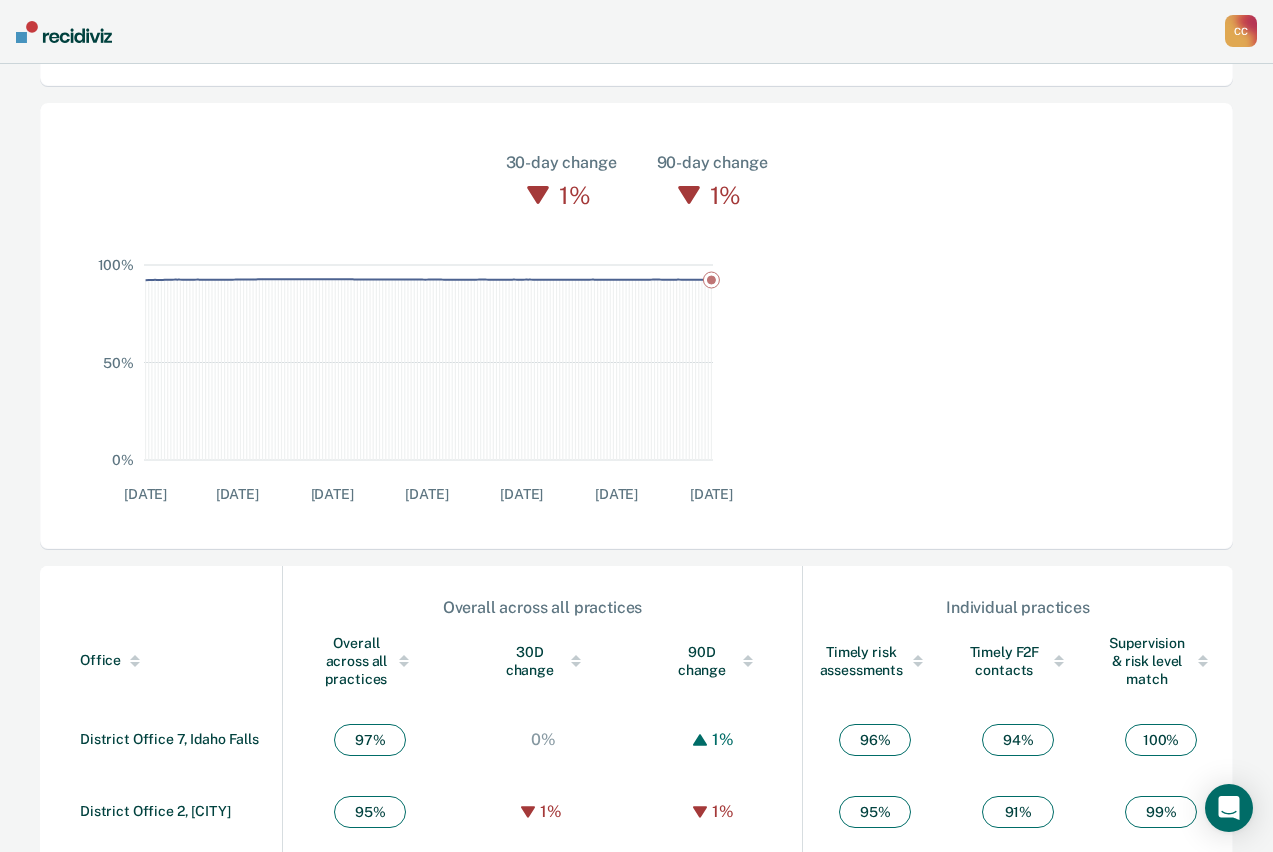 click on "District Office 6, Pocatello" at bounding box center [167, 883] 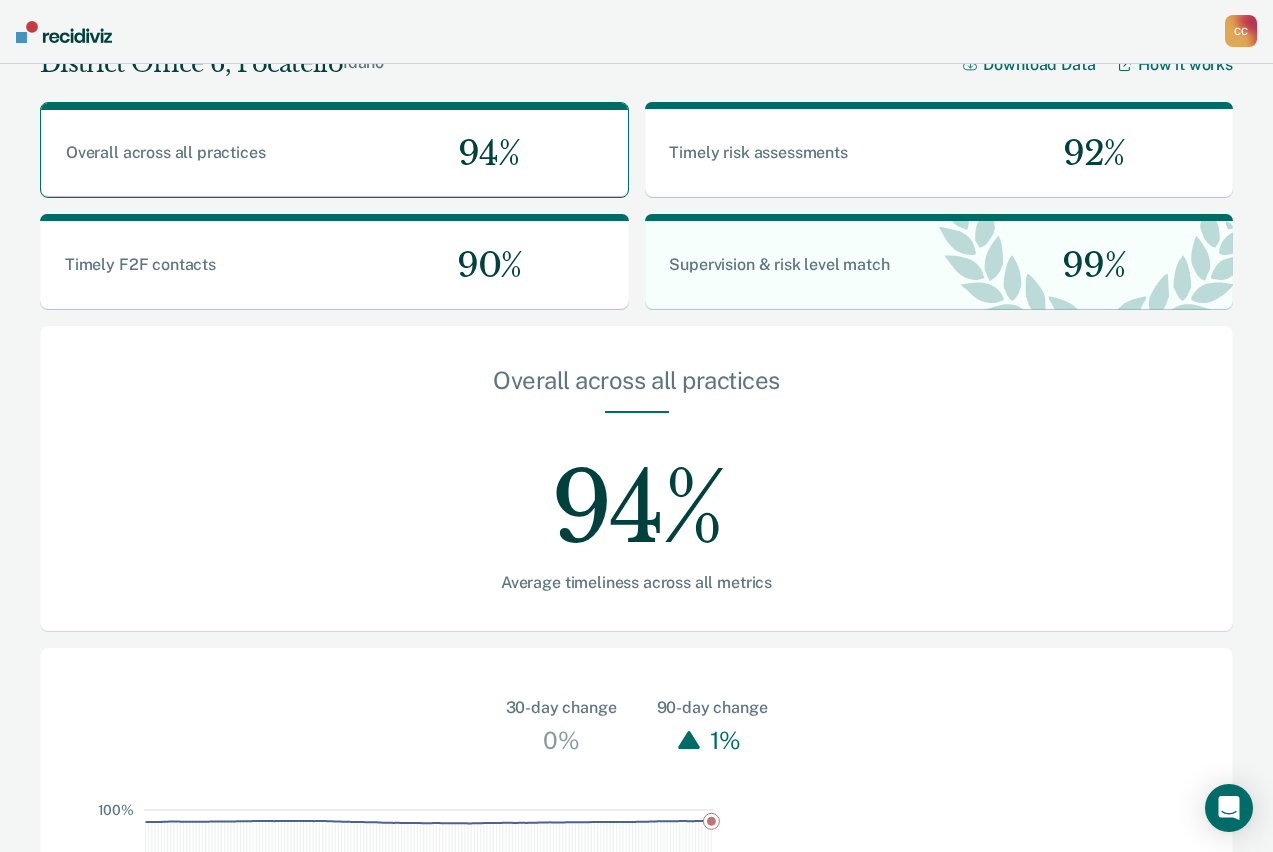 scroll, scrollTop: 0, scrollLeft: 0, axis: both 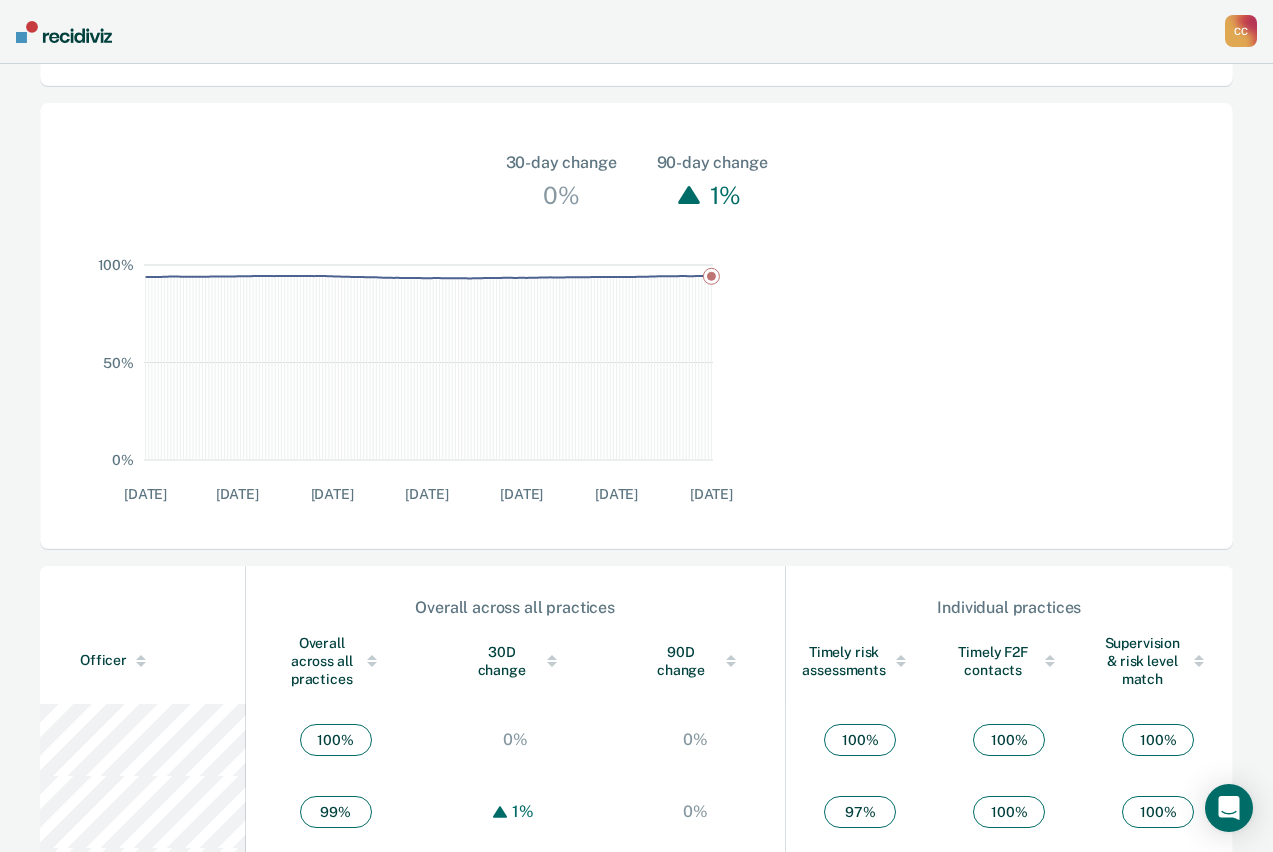 click on "[LAST], [FIRST] [INITIAL] [INITIAL] Profile How it works Go to Operations Go to Workflows Go to Insights Log Out" at bounding box center [636, 32] 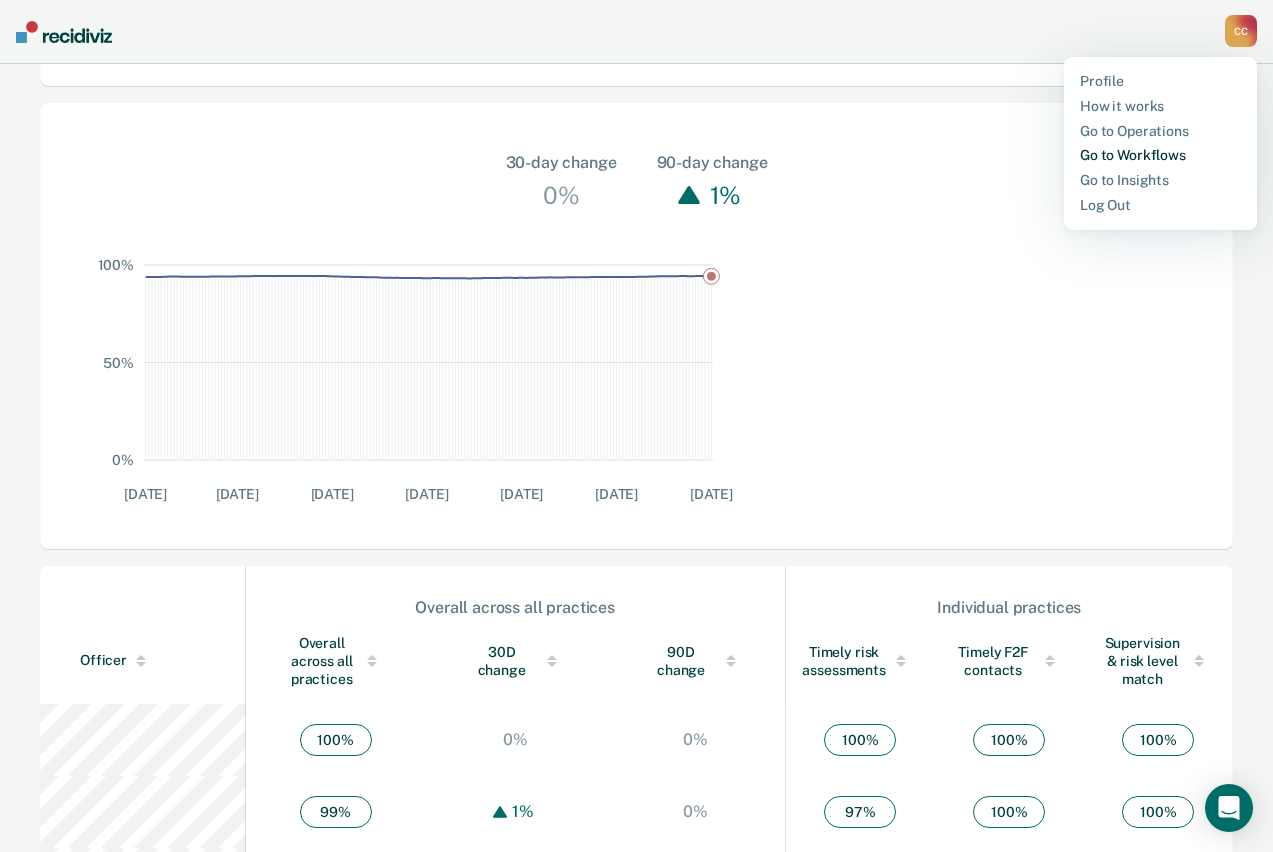 click on "Go to Workflows" at bounding box center [1160, 155] 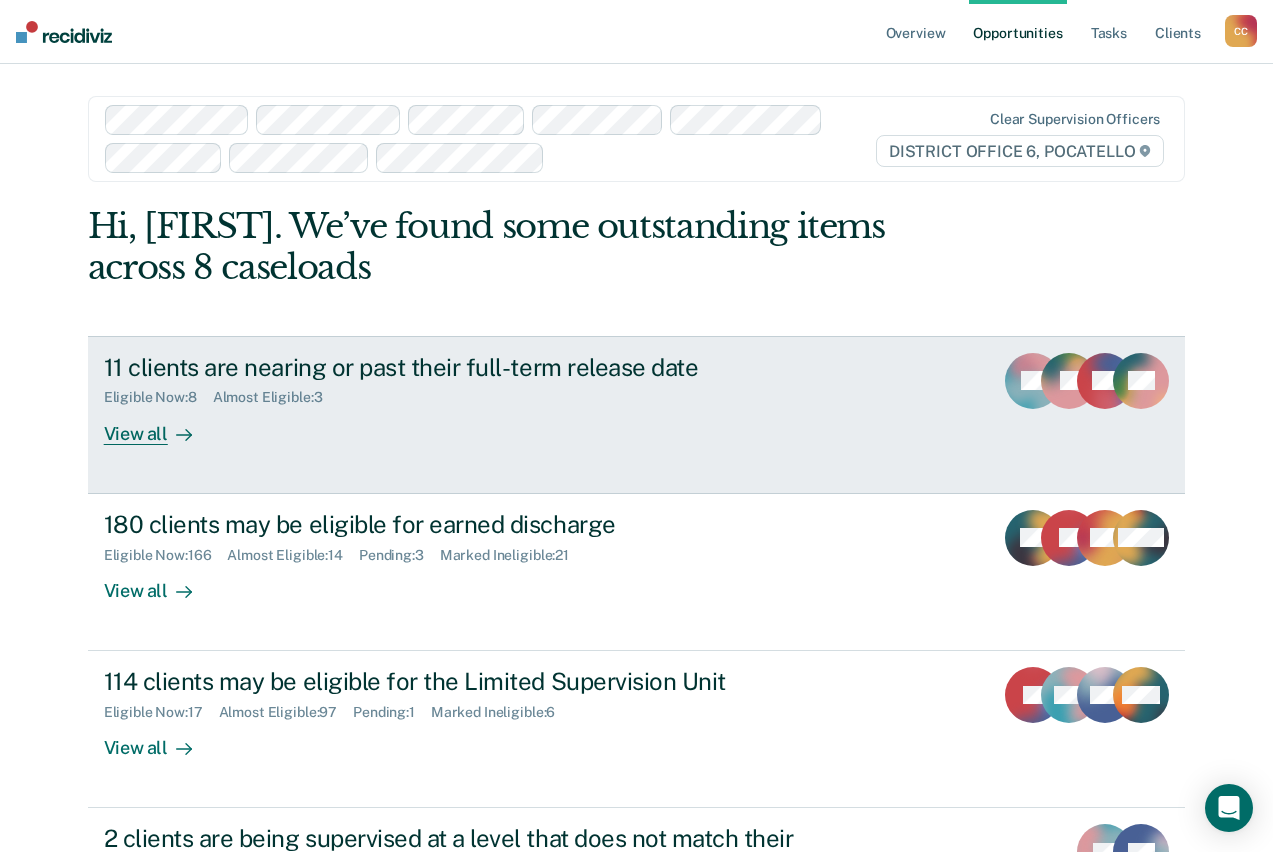 click on "View all" at bounding box center [160, 425] 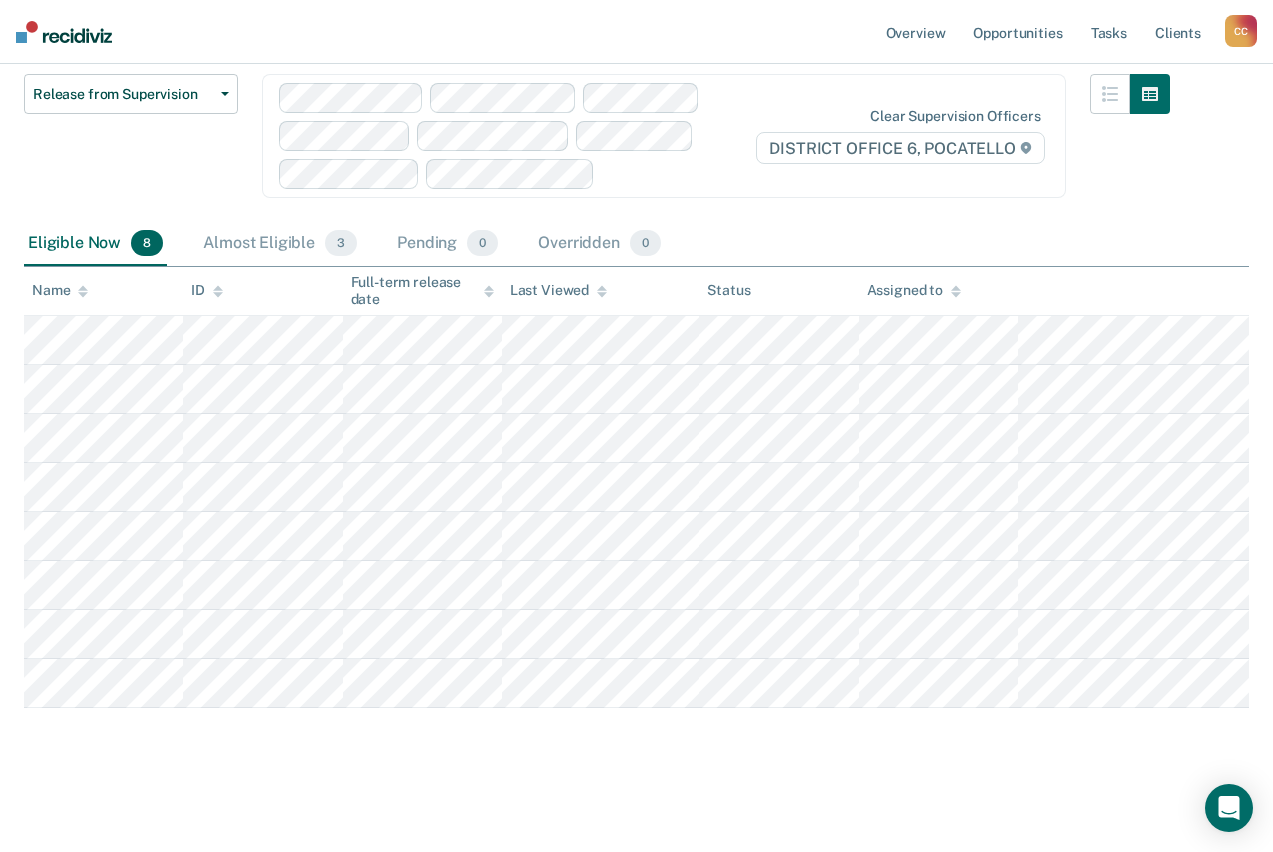 scroll, scrollTop: 151, scrollLeft: 0, axis: vertical 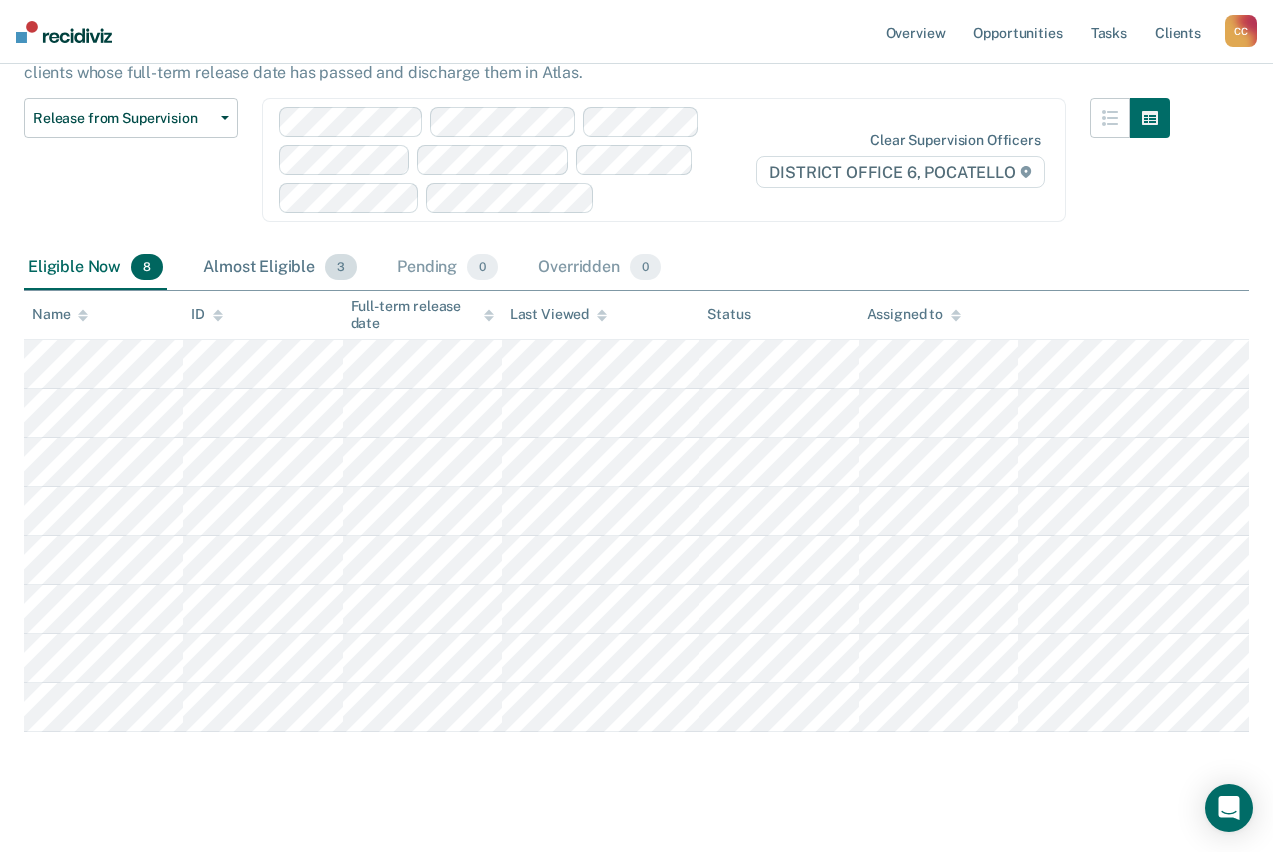 click on "Almost Eligible 3" at bounding box center (280, 268) 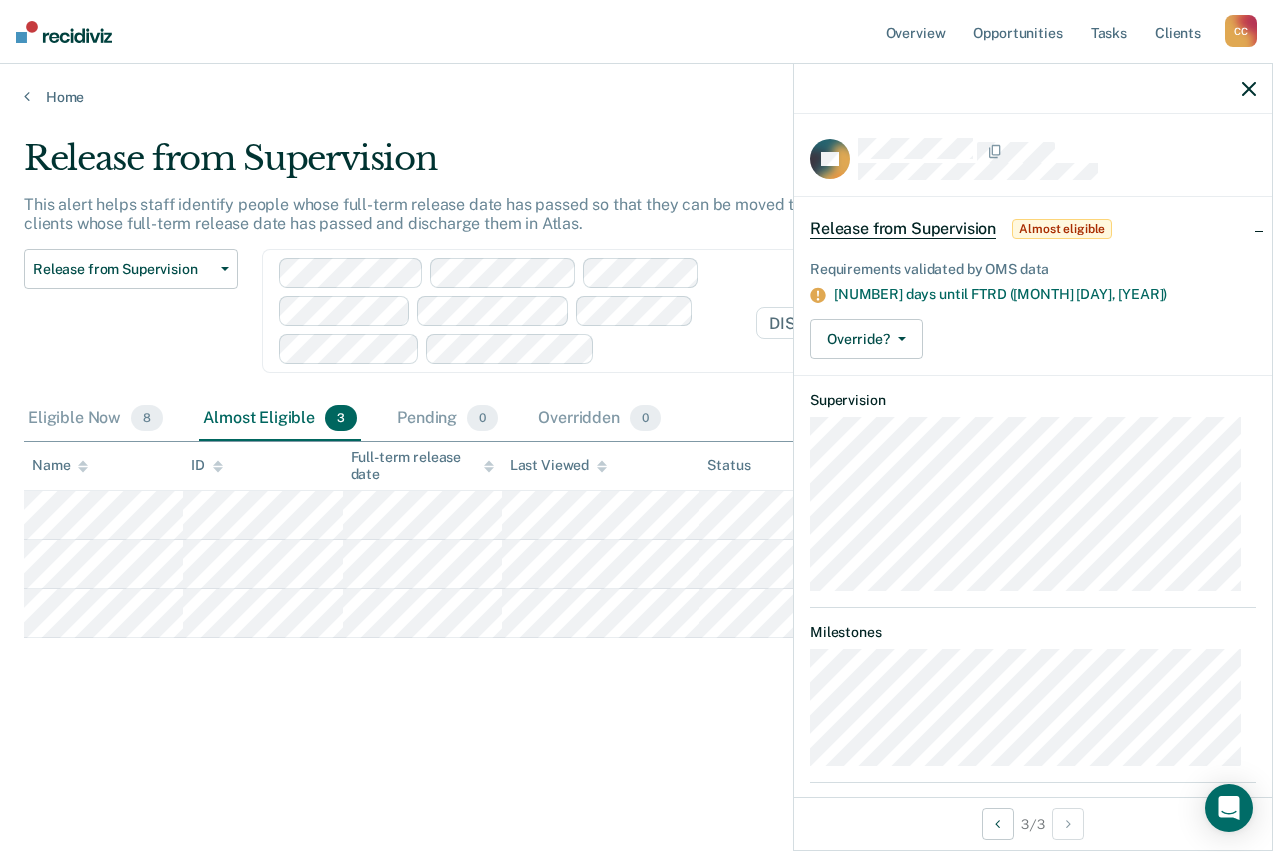 drag, startPoint x: 418, startPoint y: 810, endPoint x: 1153, endPoint y: 318, distance: 884.471 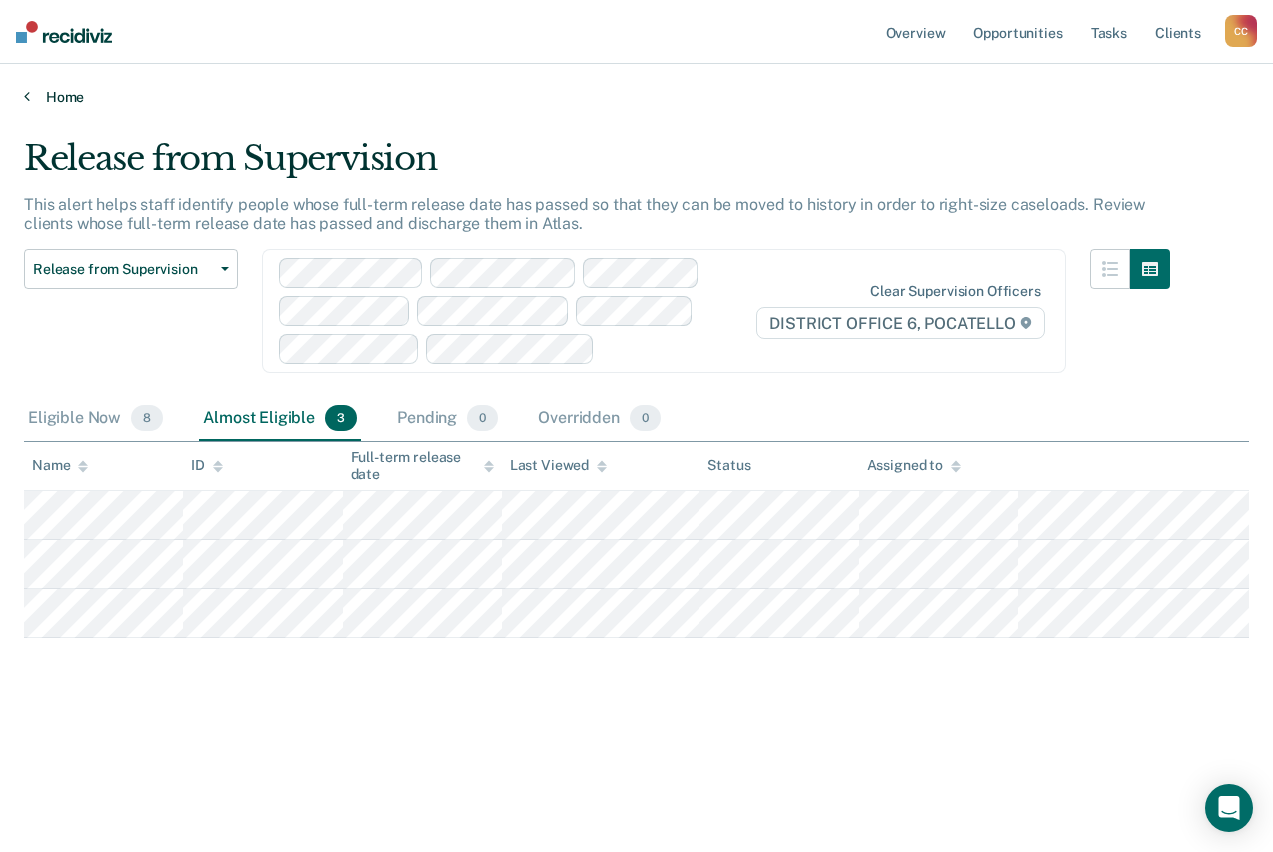 click at bounding box center [27, 96] 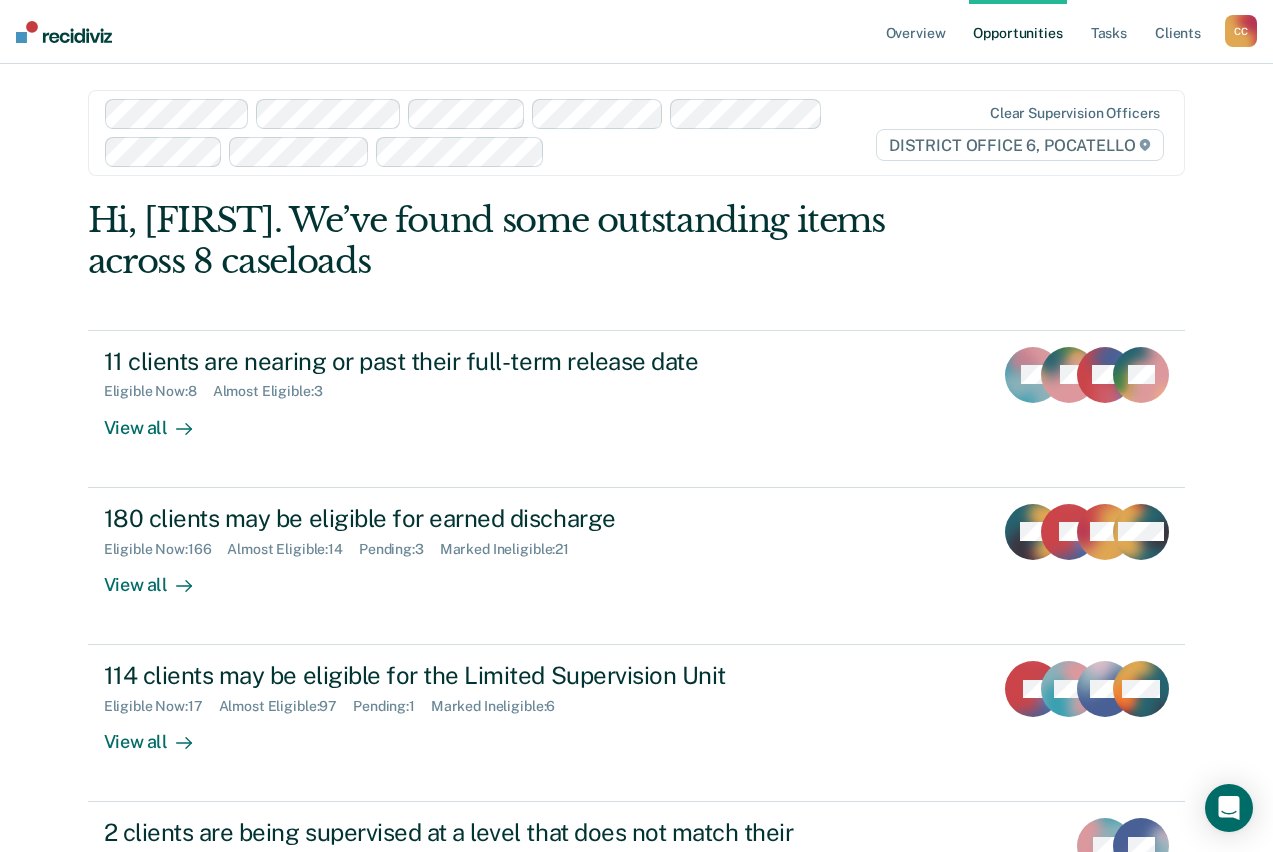 scroll, scrollTop: 0, scrollLeft: 0, axis: both 